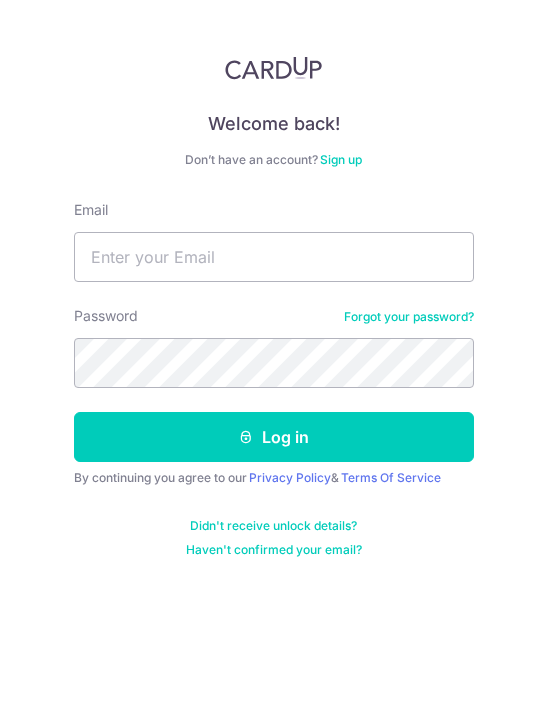 scroll, scrollTop: 0, scrollLeft: 0, axis: both 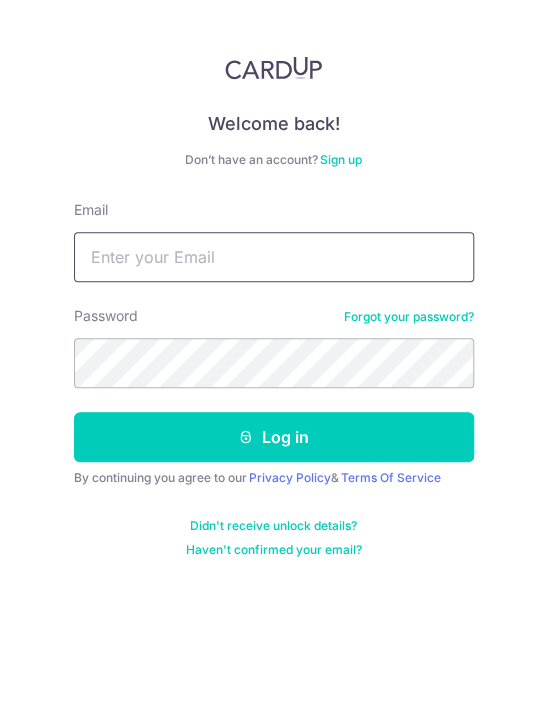 type on "[USERNAME]@[DOMAIN].com.sg" 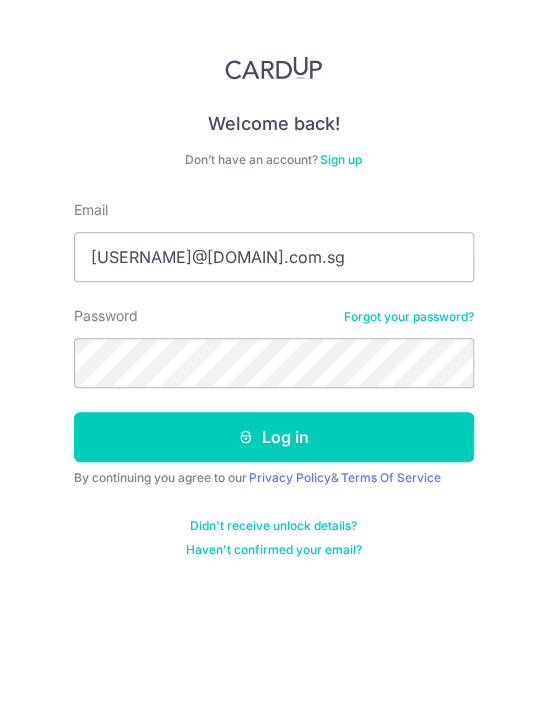 click on "Log in" at bounding box center [274, 437] 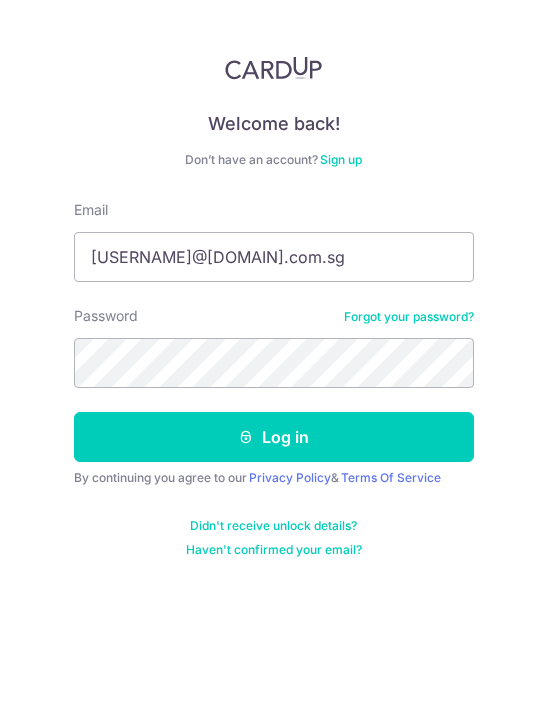 click on "Log in" at bounding box center (274, 437) 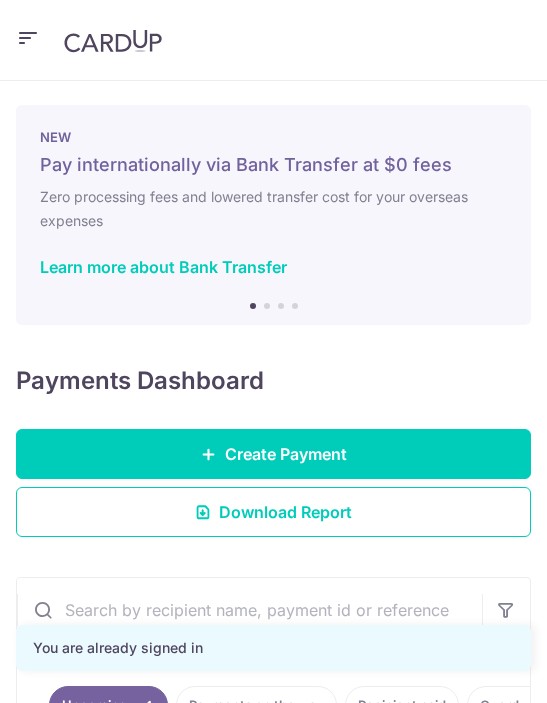 scroll, scrollTop: 0, scrollLeft: 0, axis: both 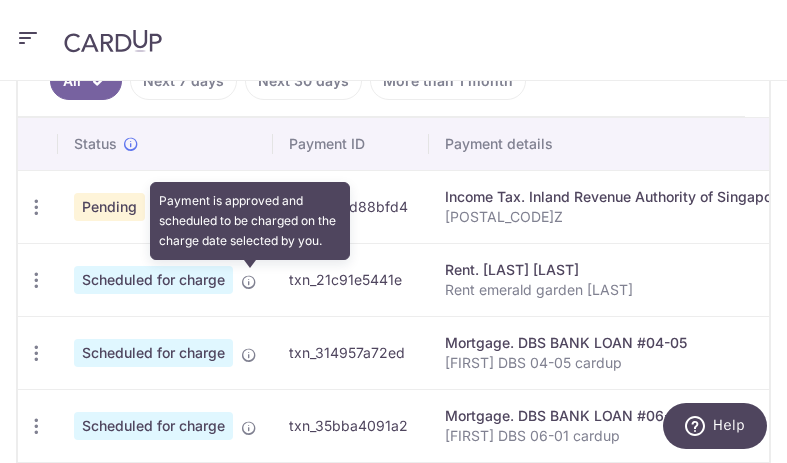 click at bounding box center [249, 282] 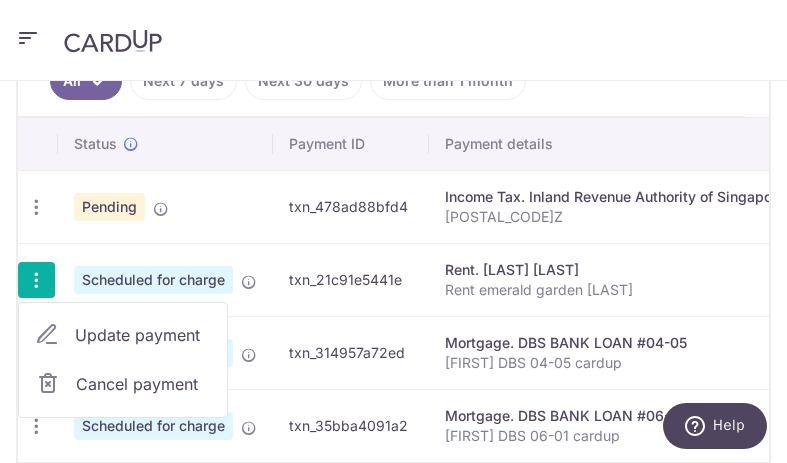 click at bounding box center [393, 231] 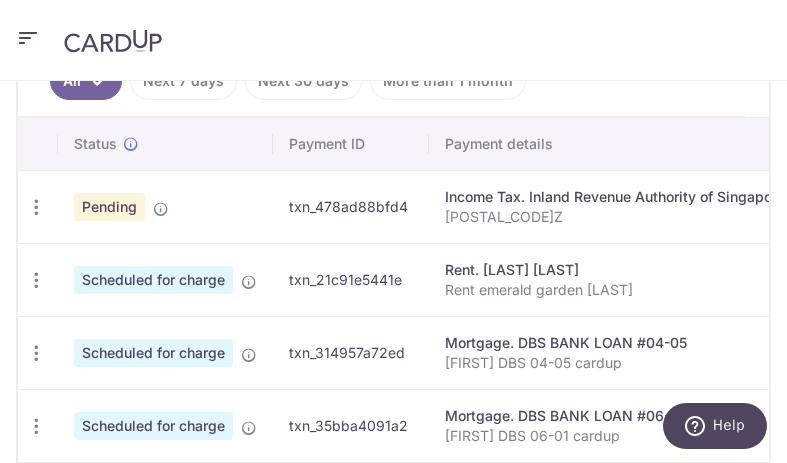 click on "Rent emerald garden Matthias Kwek" at bounding box center (615, 290) 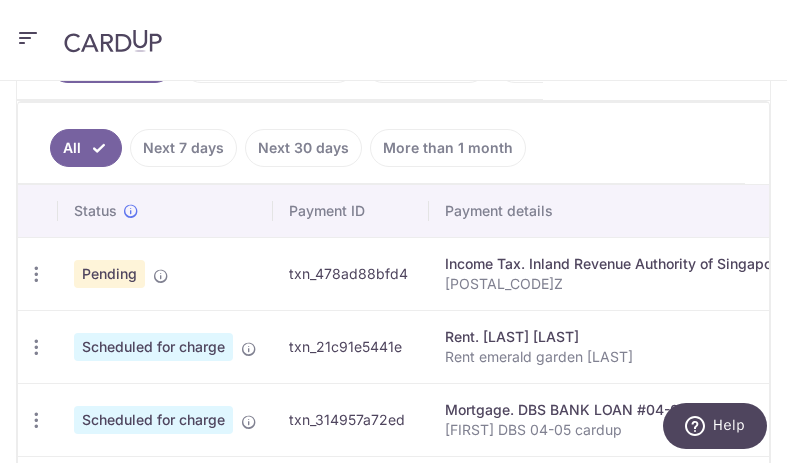 scroll, scrollTop: 572, scrollLeft: 0, axis: vertical 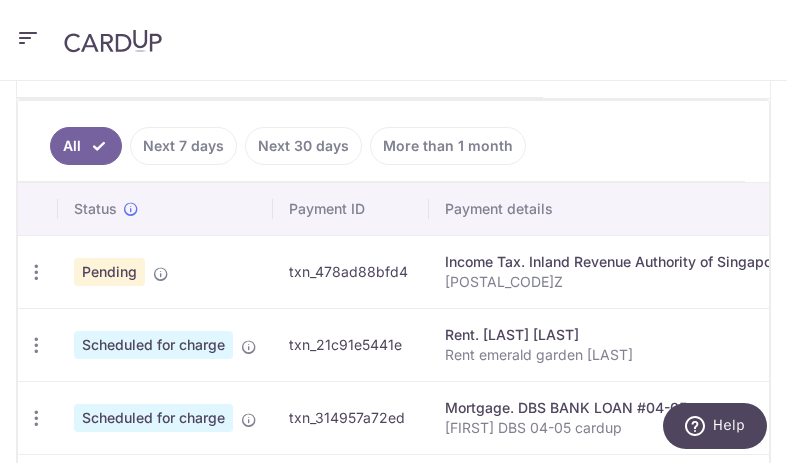 click on "txn_21c91e5441e" at bounding box center (351, 344) 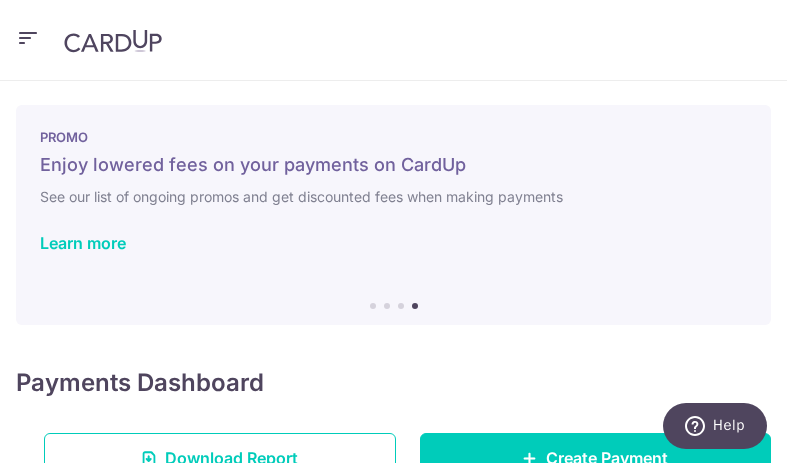 scroll, scrollTop: 0, scrollLeft: 0, axis: both 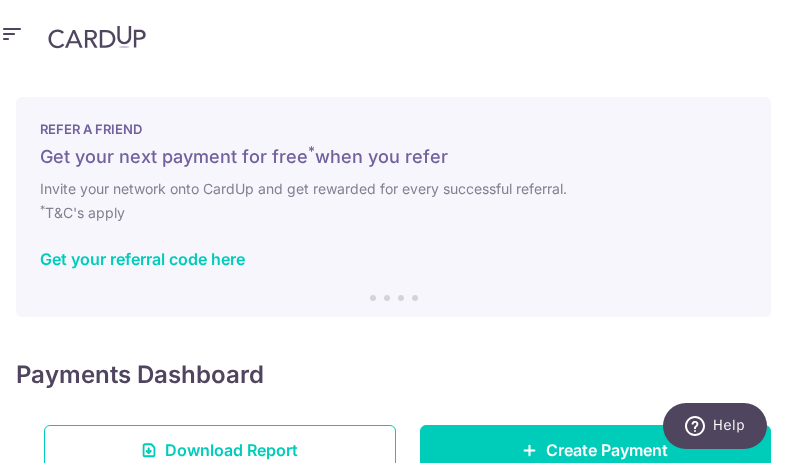 click at bounding box center (97, 37) 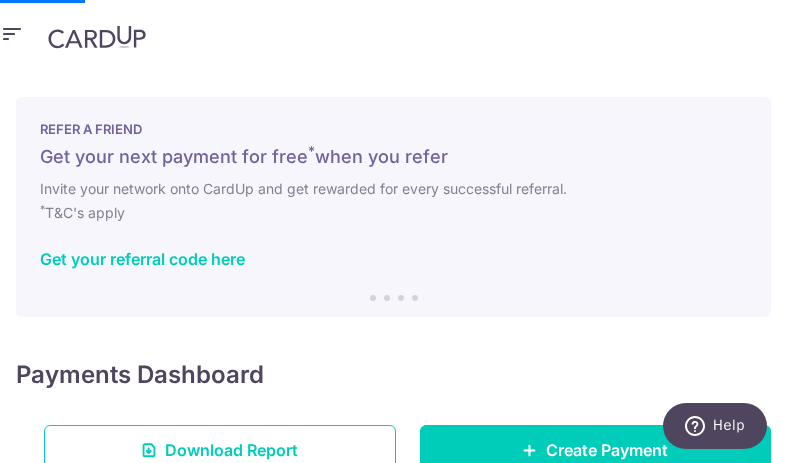 click at bounding box center [12, 34] 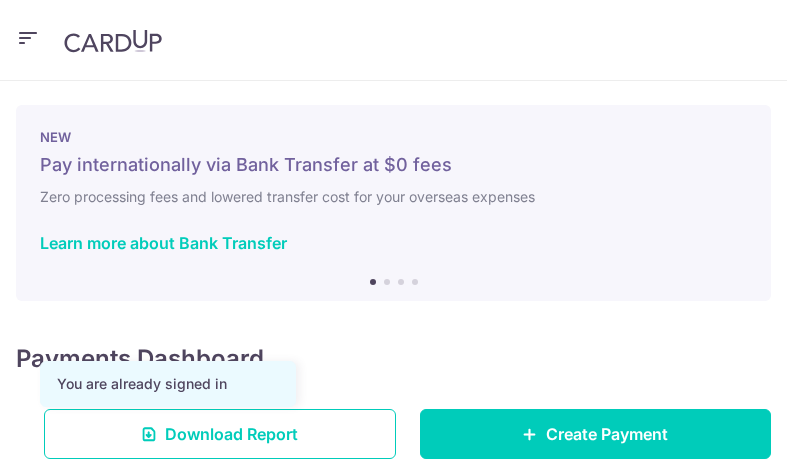 scroll, scrollTop: 0, scrollLeft: 0, axis: both 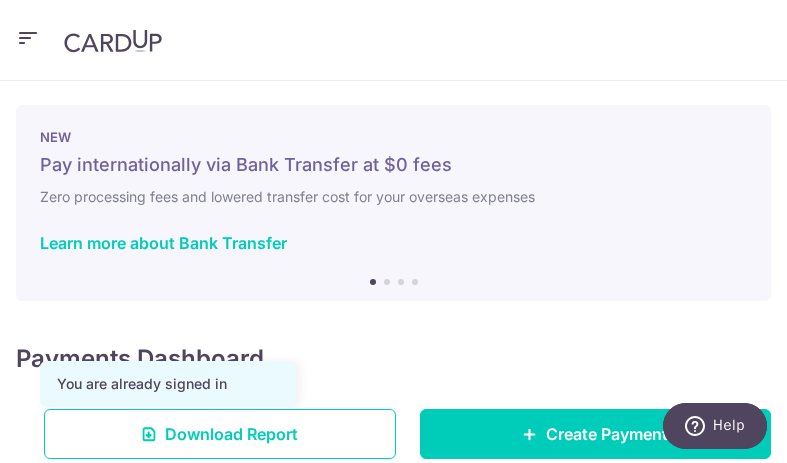 click at bounding box center [28, 38] 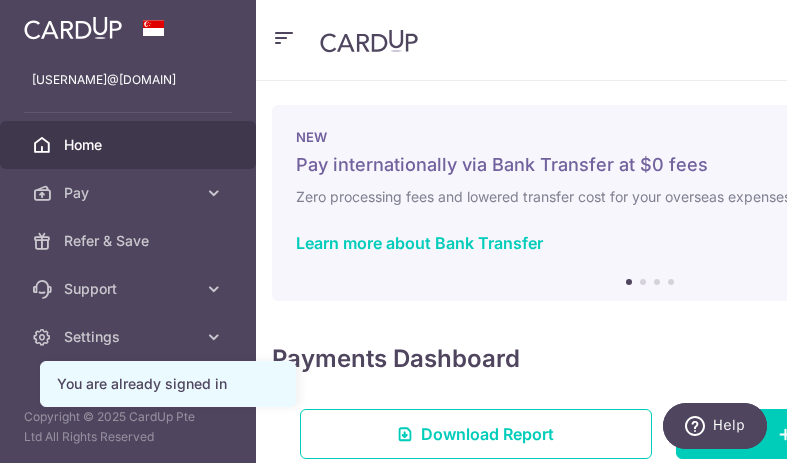 click on "Home" at bounding box center (130, 145) 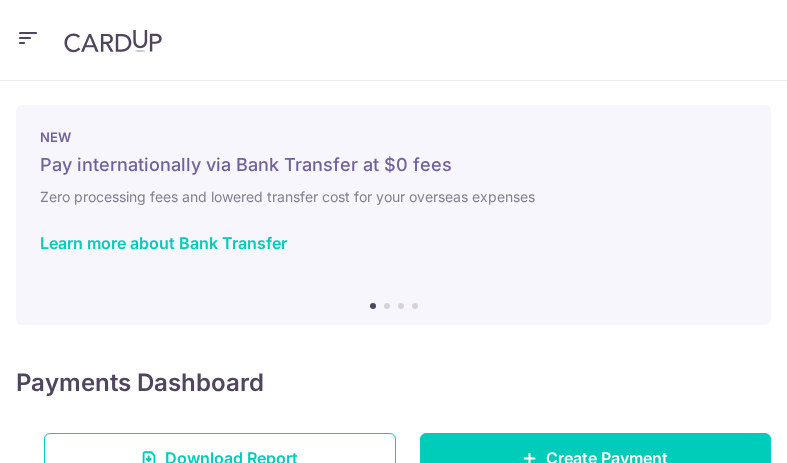 scroll, scrollTop: 0, scrollLeft: 0, axis: both 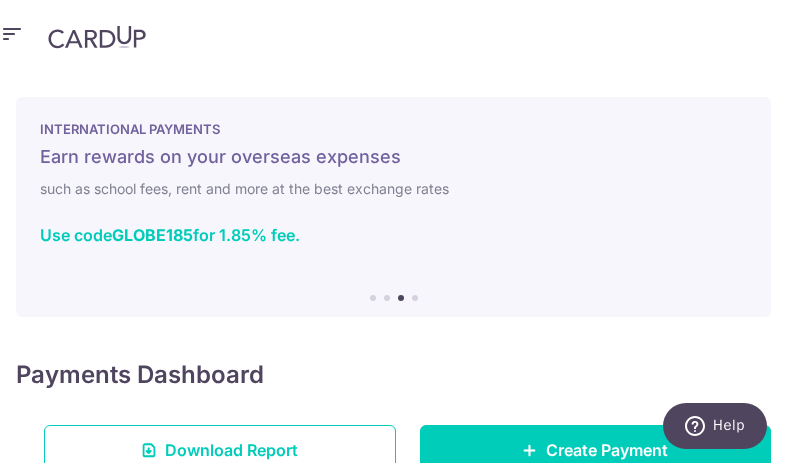 click at bounding box center (12, 34) 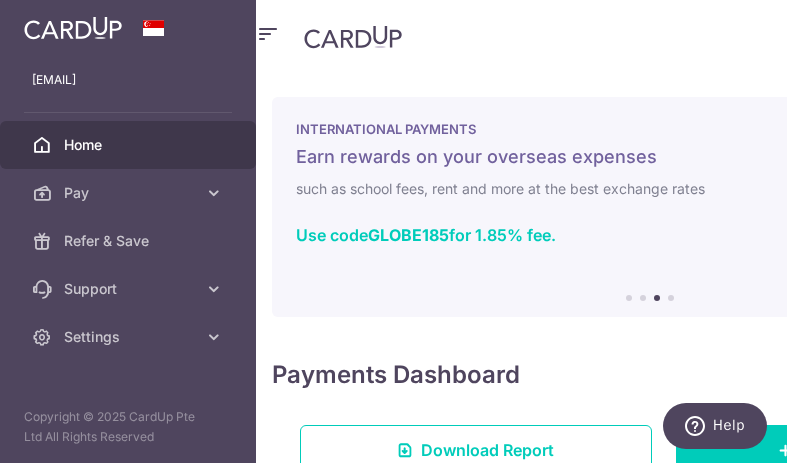 scroll, scrollTop: 48, scrollLeft: 0, axis: vertical 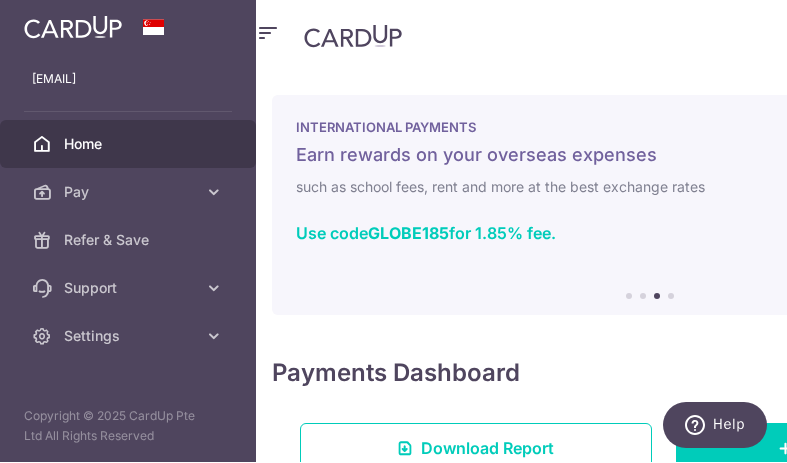 click on "Settings" at bounding box center (130, 337) 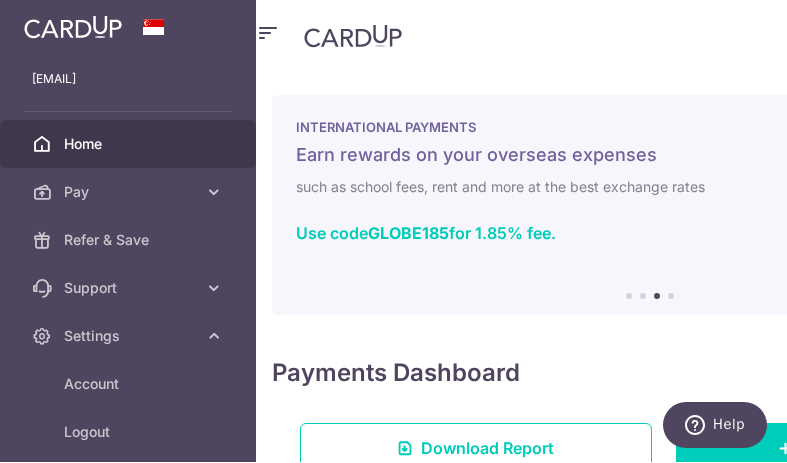 click on "Logout" at bounding box center (130, 433) 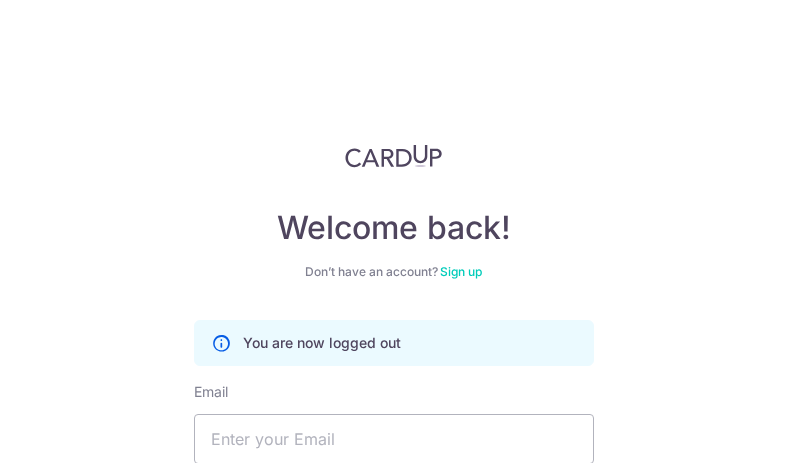 scroll, scrollTop: 261, scrollLeft: 0, axis: vertical 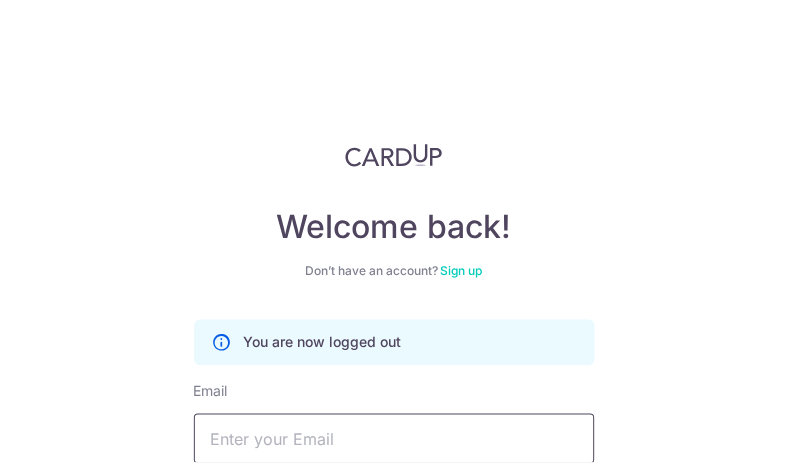 type on "the_kweks@yahoo.com" 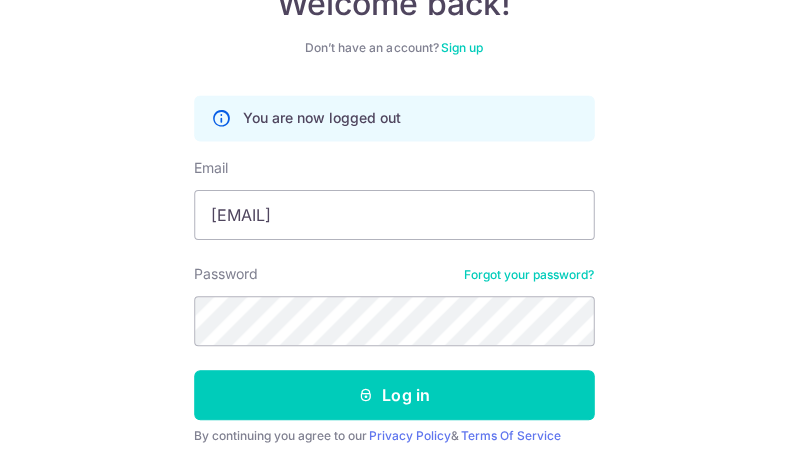 scroll, scrollTop: 231, scrollLeft: 0, axis: vertical 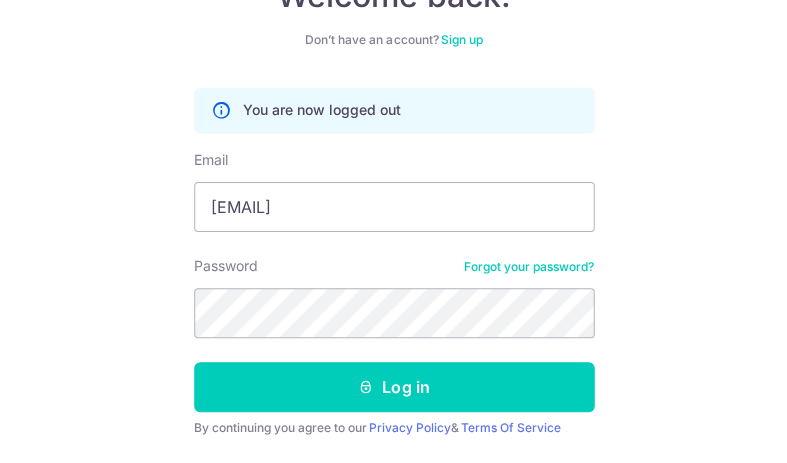 click on "Log in" at bounding box center [394, 388] 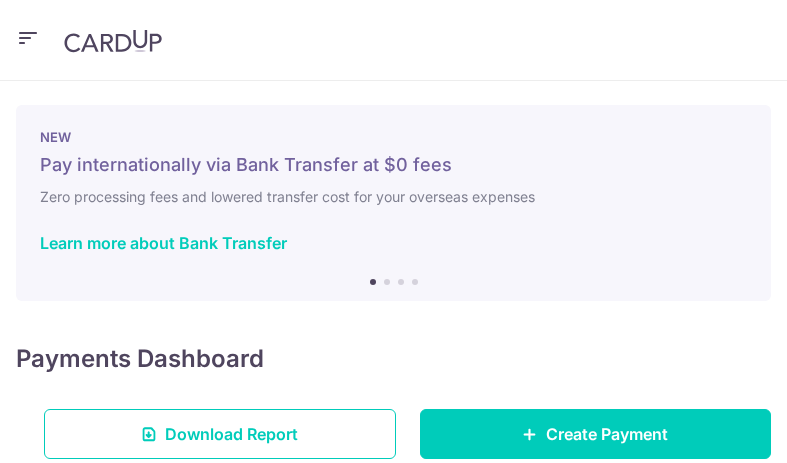 scroll, scrollTop: 0, scrollLeft: 0, axis: both 